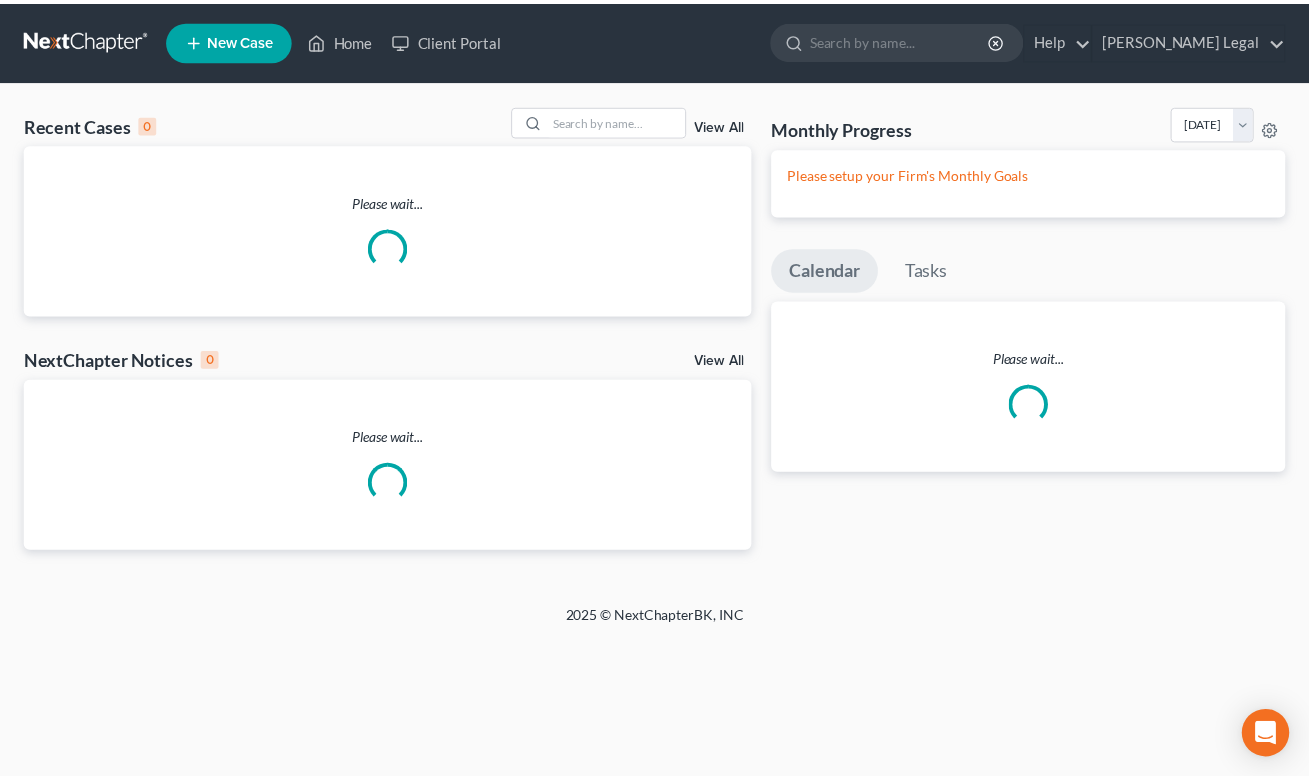 scroll, scrollTop: 0, scrollLeft: 0, axis: both 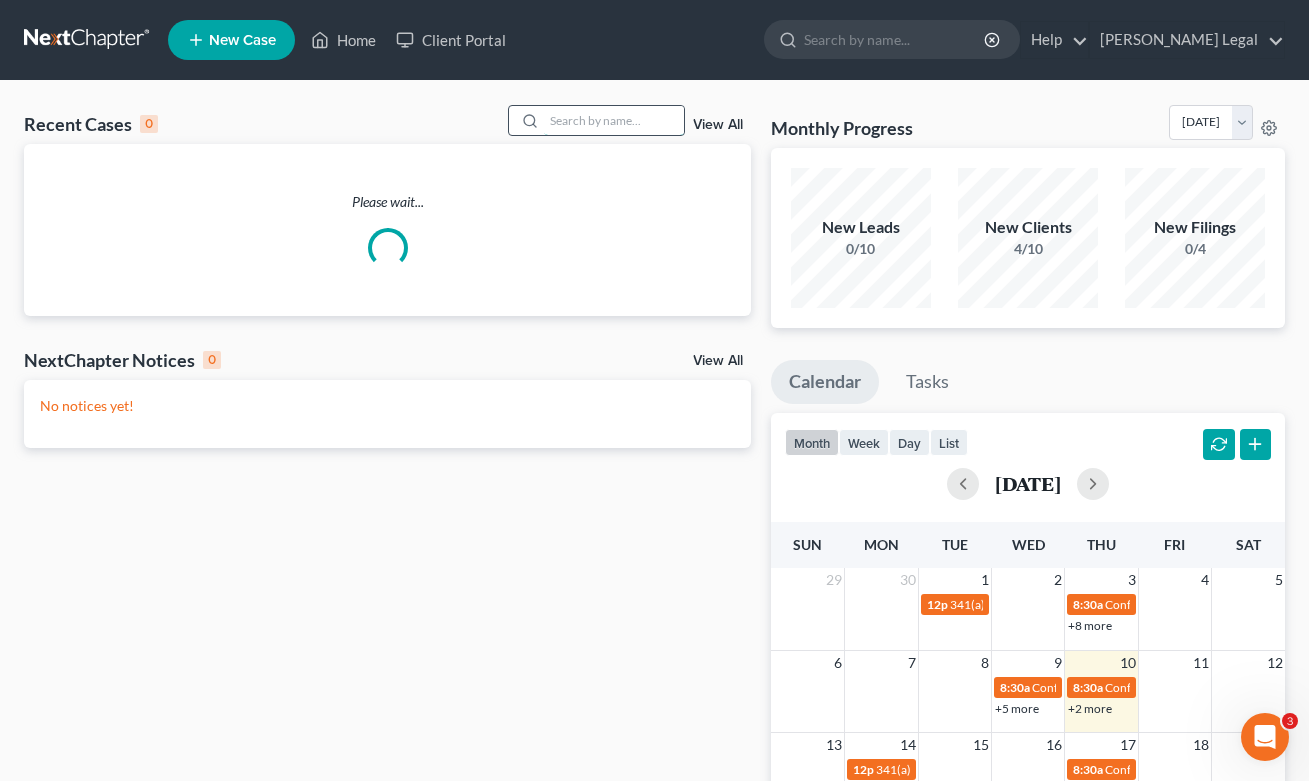 drag, startPoint x: 589, startPoint y: 109, endPoint x: 596, endPoint y: 119, distance: 12.206555 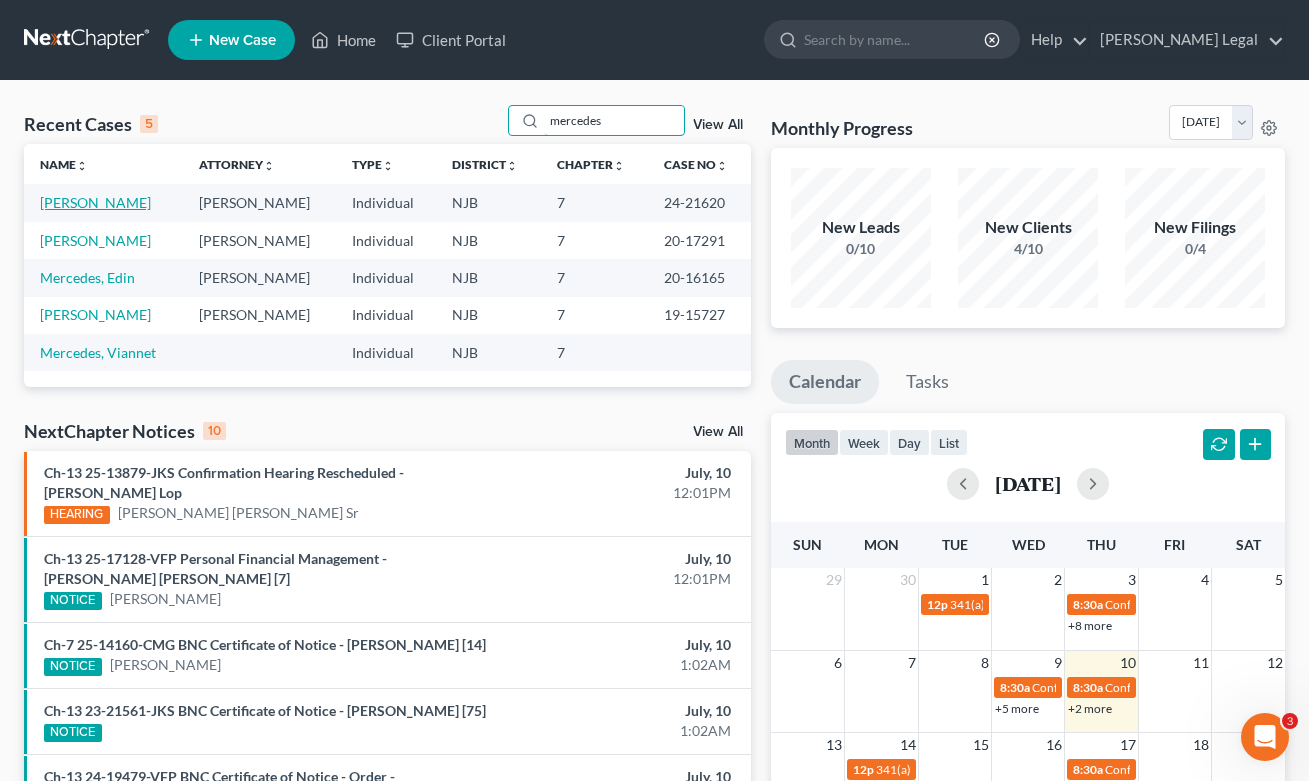 type on "mercedes" 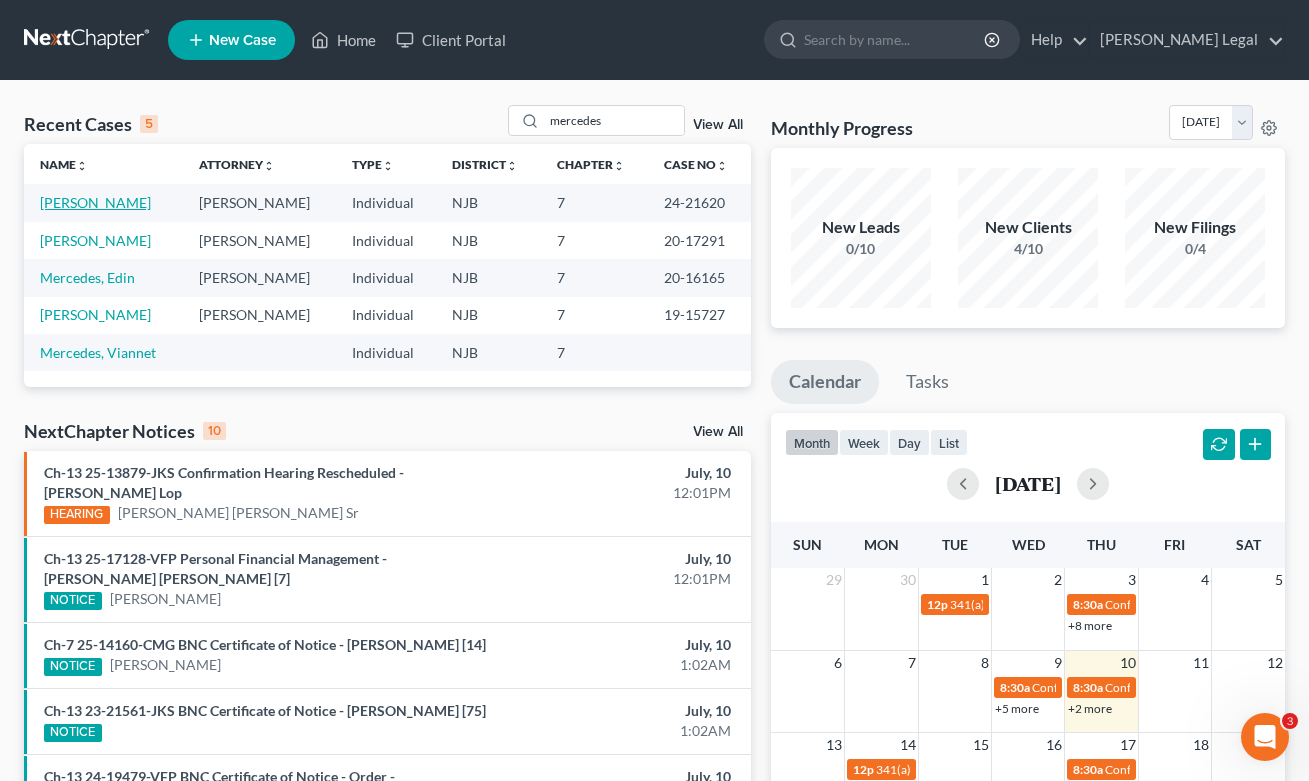 click on "[PERSON_NAME]" at bounding box center (95, 202) 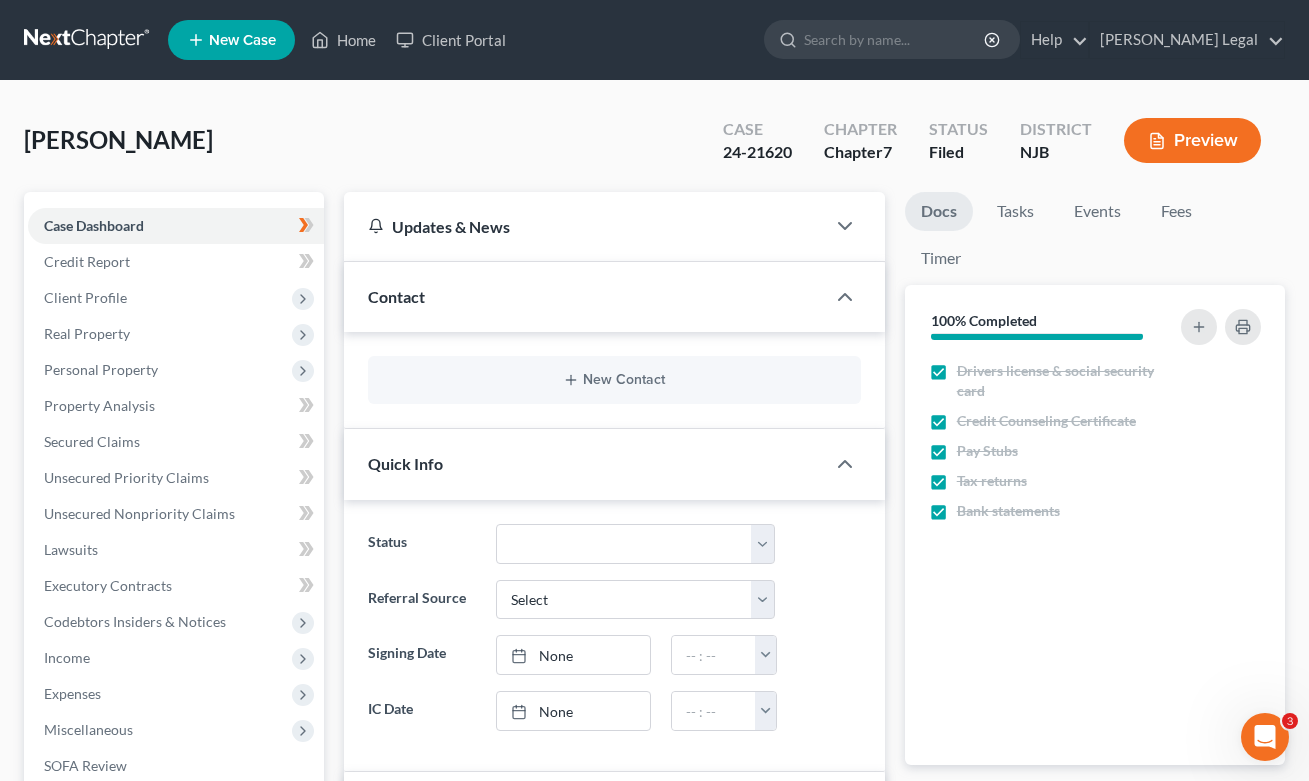 scroll, scrollTop: 410, scrollLeft: 0, axis: vertical 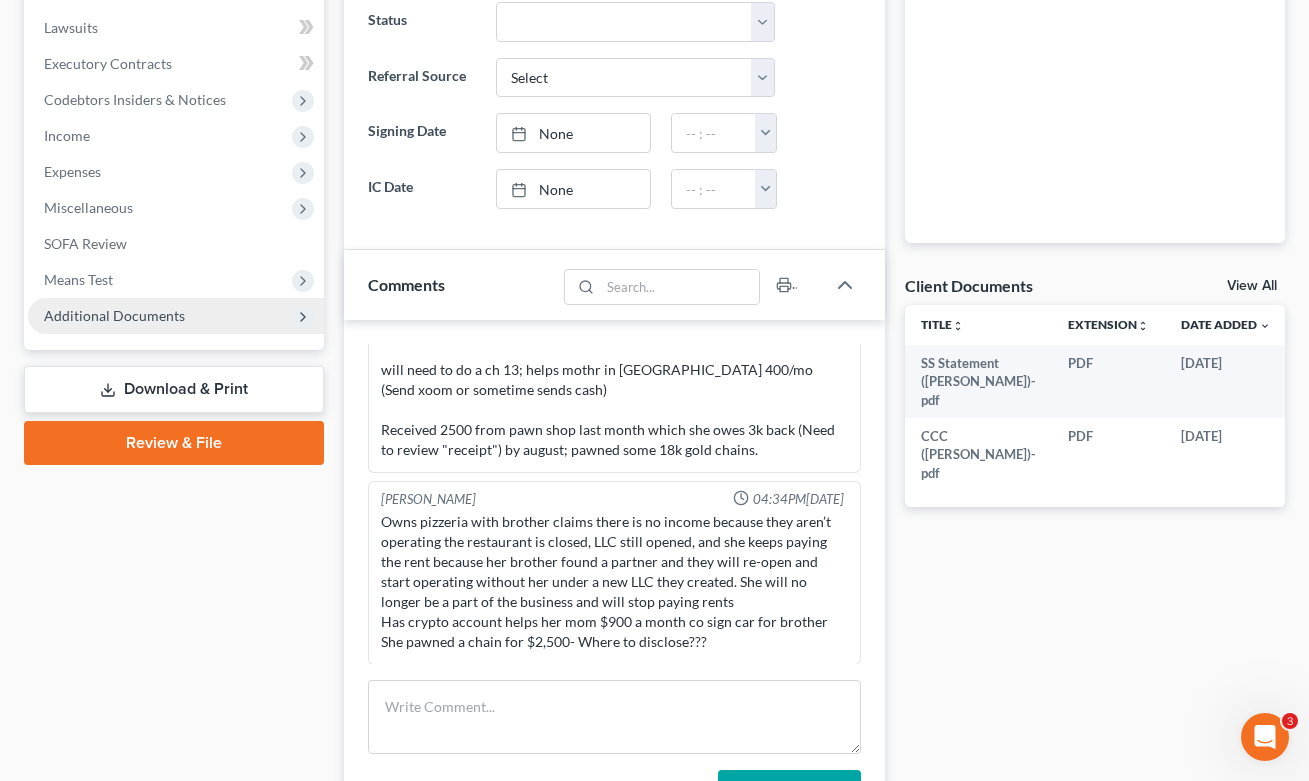 click on "Additional Documents" at bounding box center (176, 316) 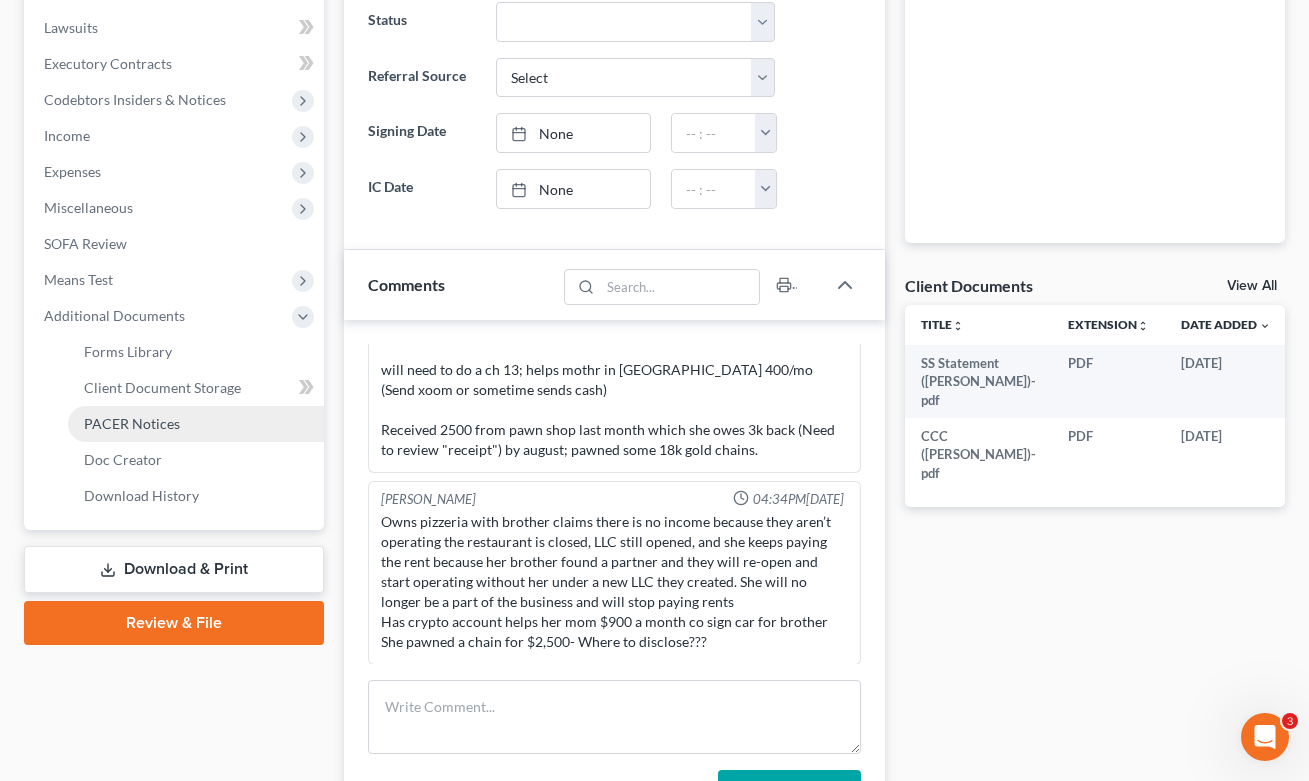 click on "PACER Notices" at bounding box center [196, 424] 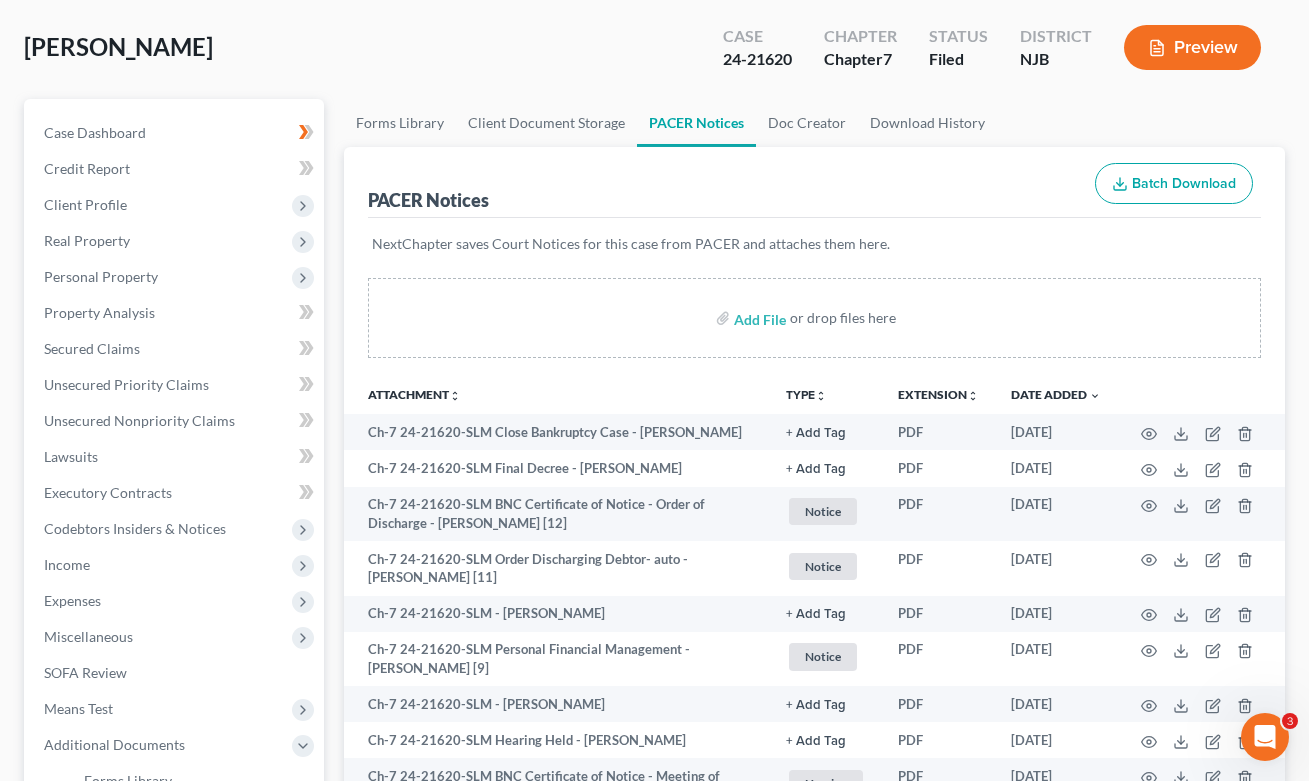 scroll, scrollTop: 0, scrollLeft: 0, axis: both 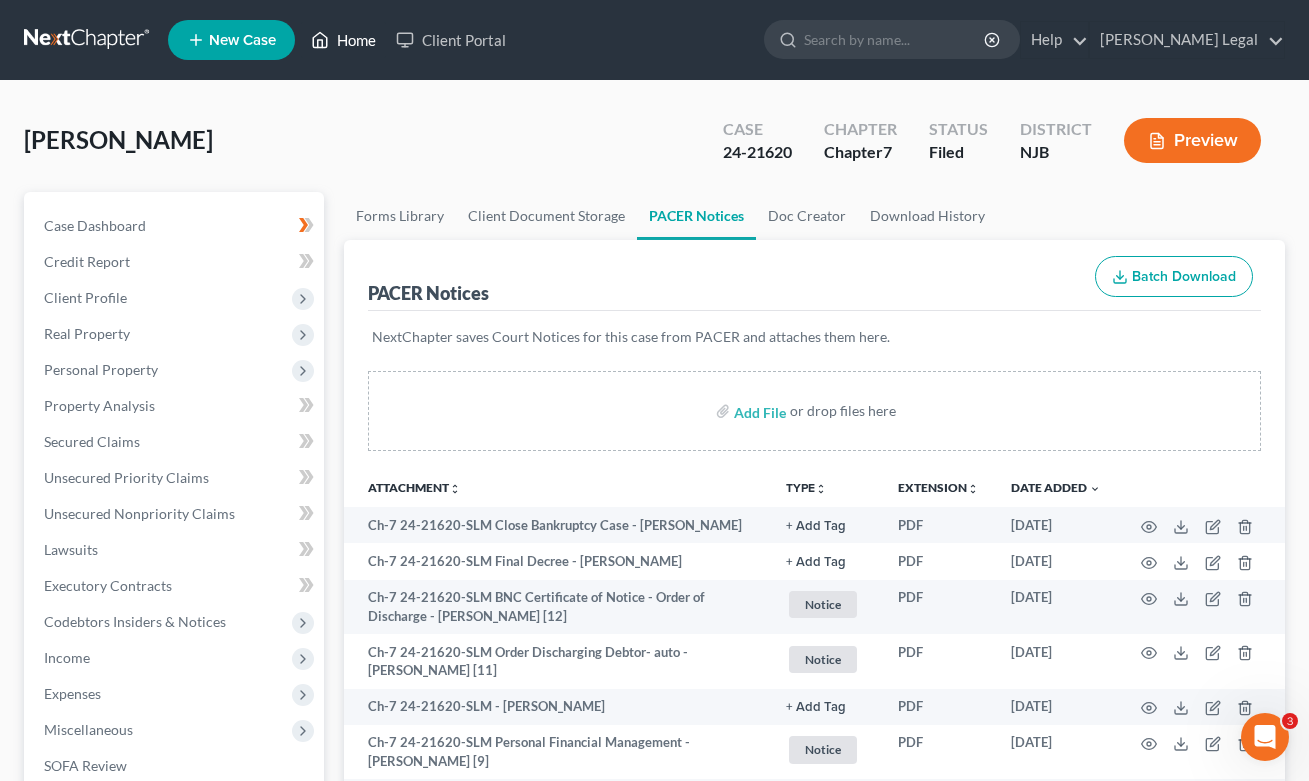 click on "Home" at bounding box center [343, 40] 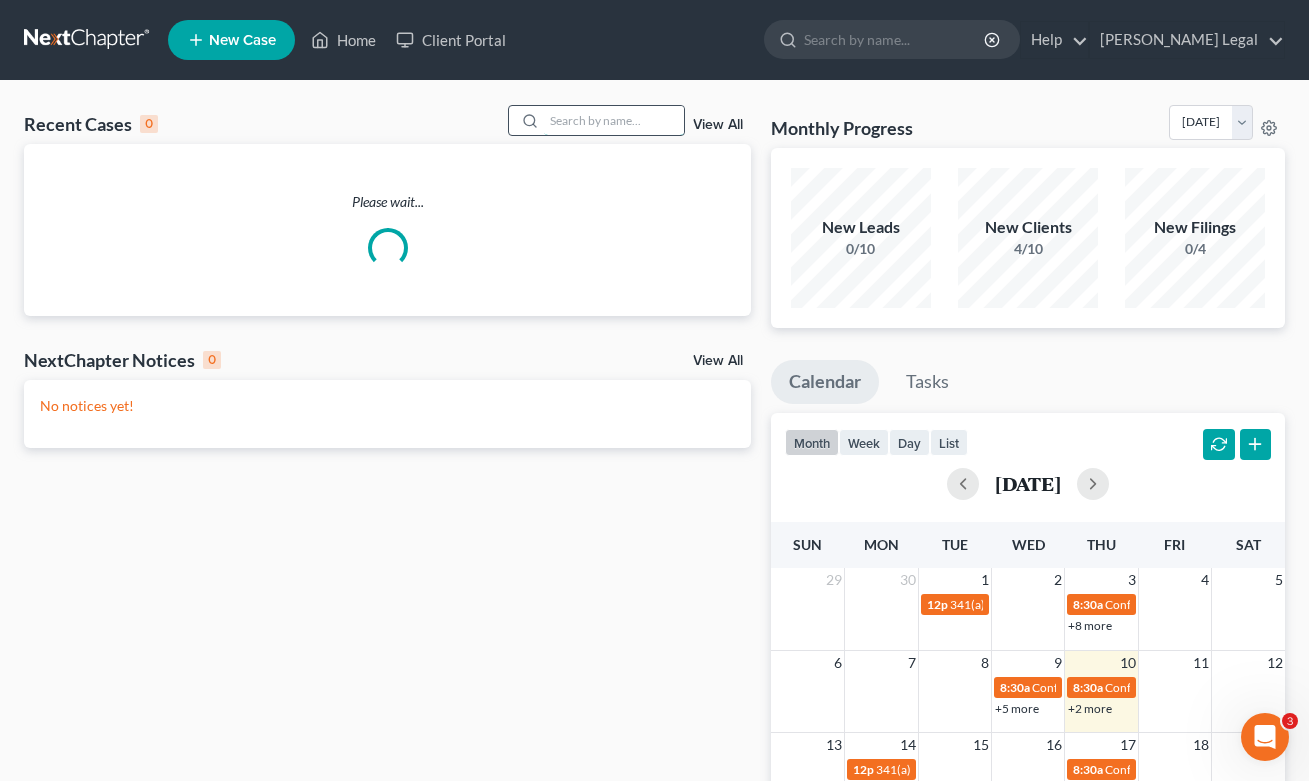 click at bounding box center [614, 120] 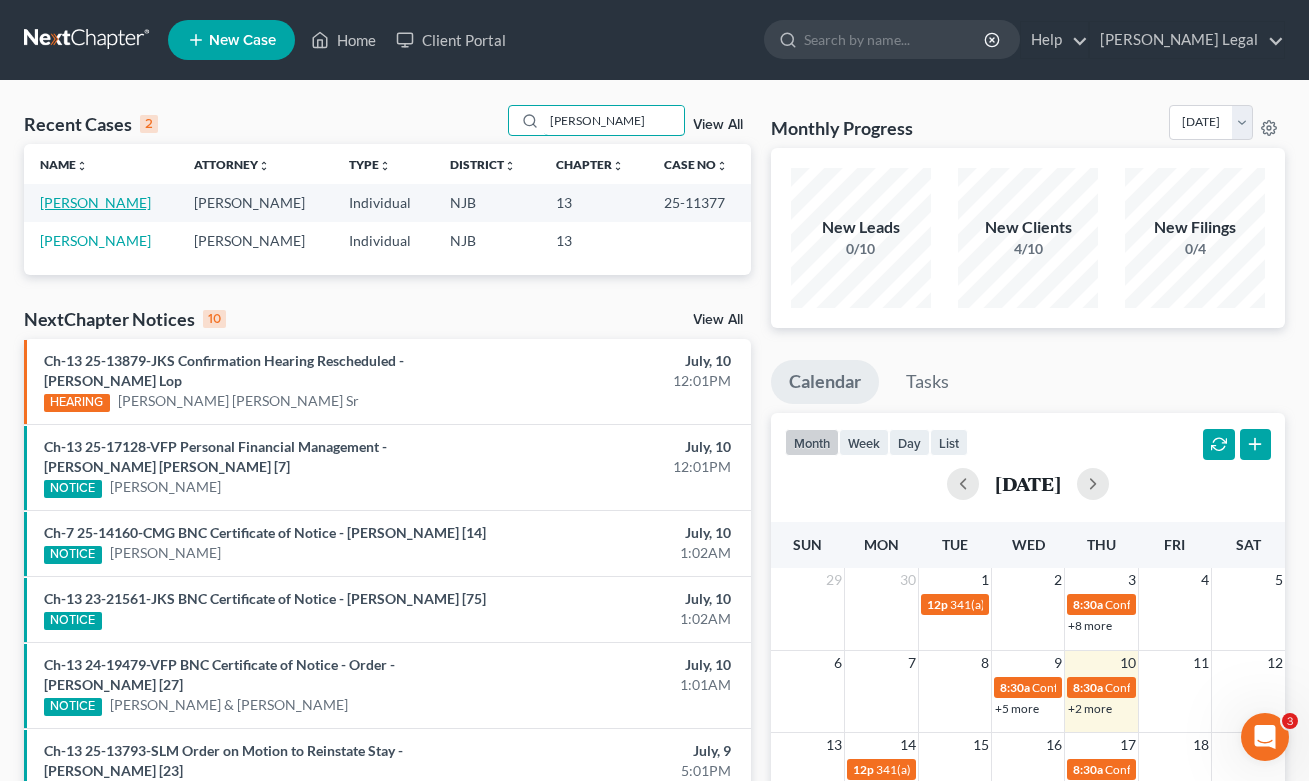 type on "[PERSON_NAME]" 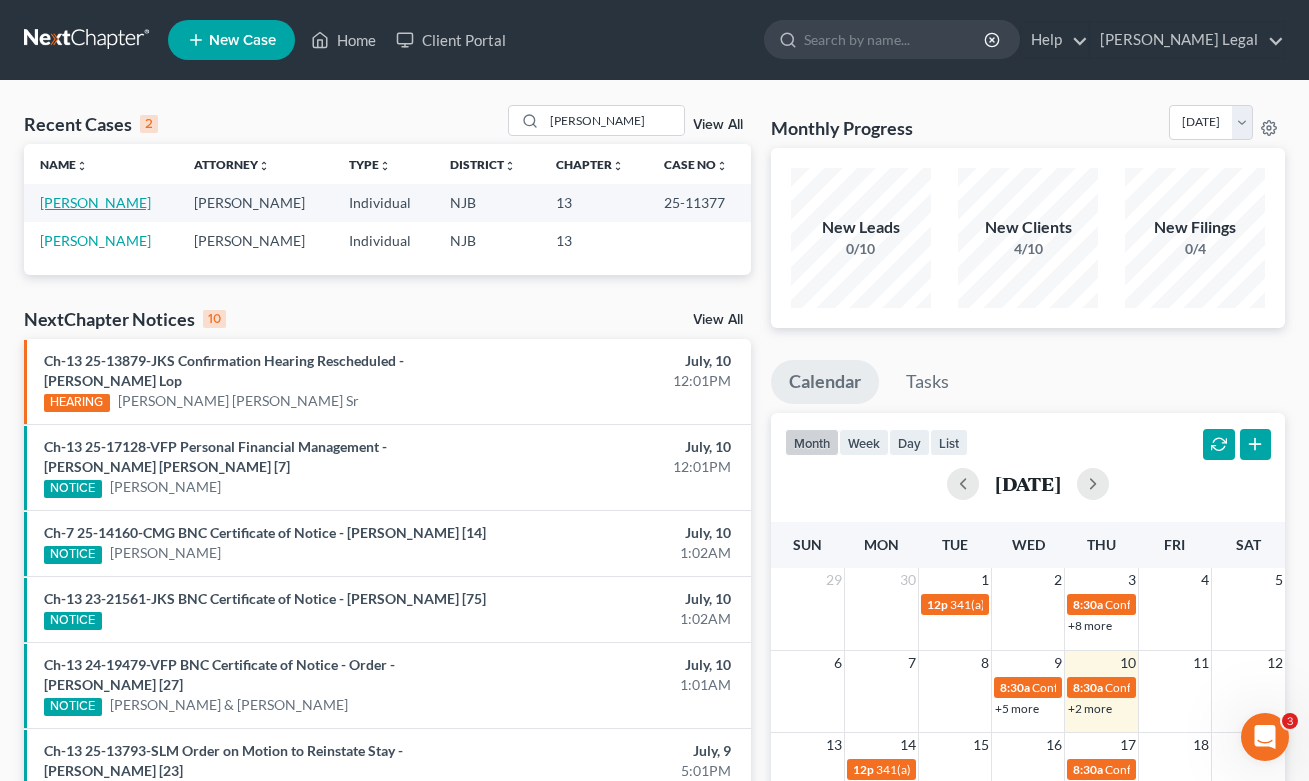 click on "[PERSON_NAME]" at bounding box center (95, 202) 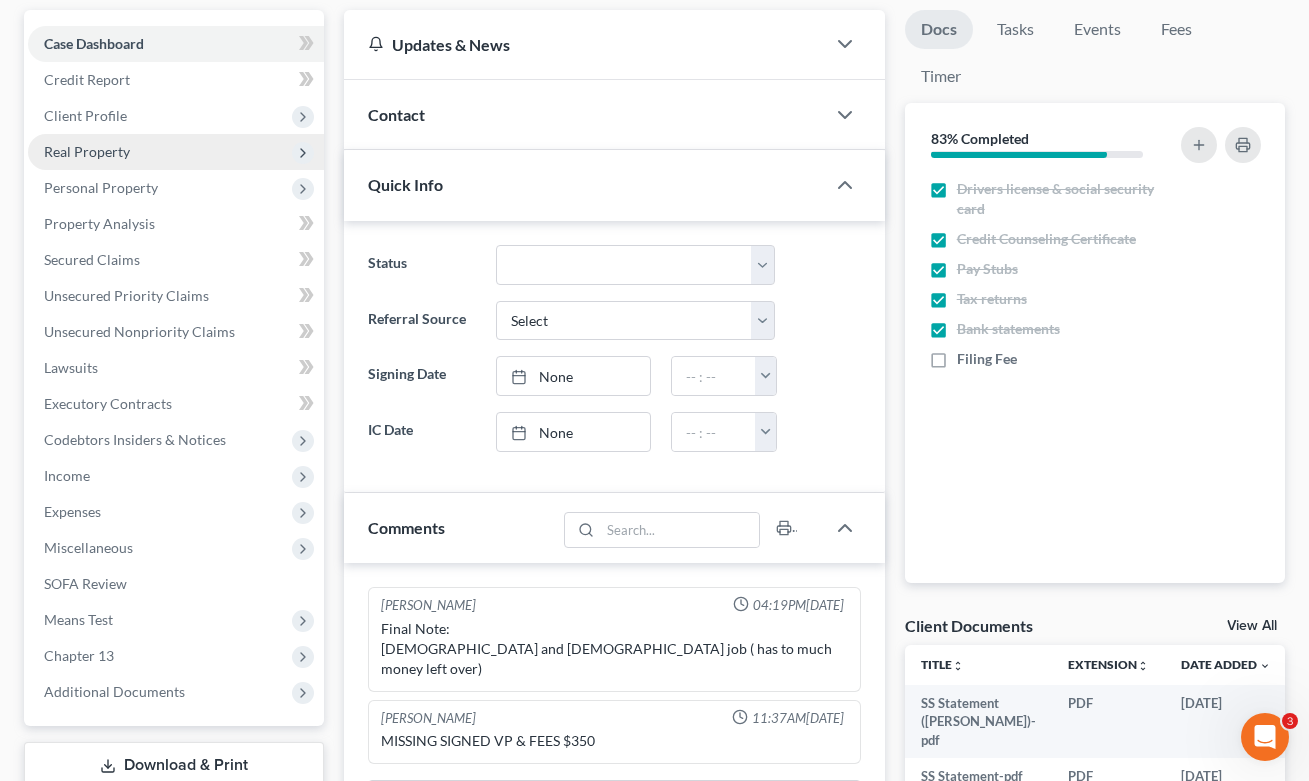 scroll, scrollTop: 275, scrollLeft: 0, axis: vertical 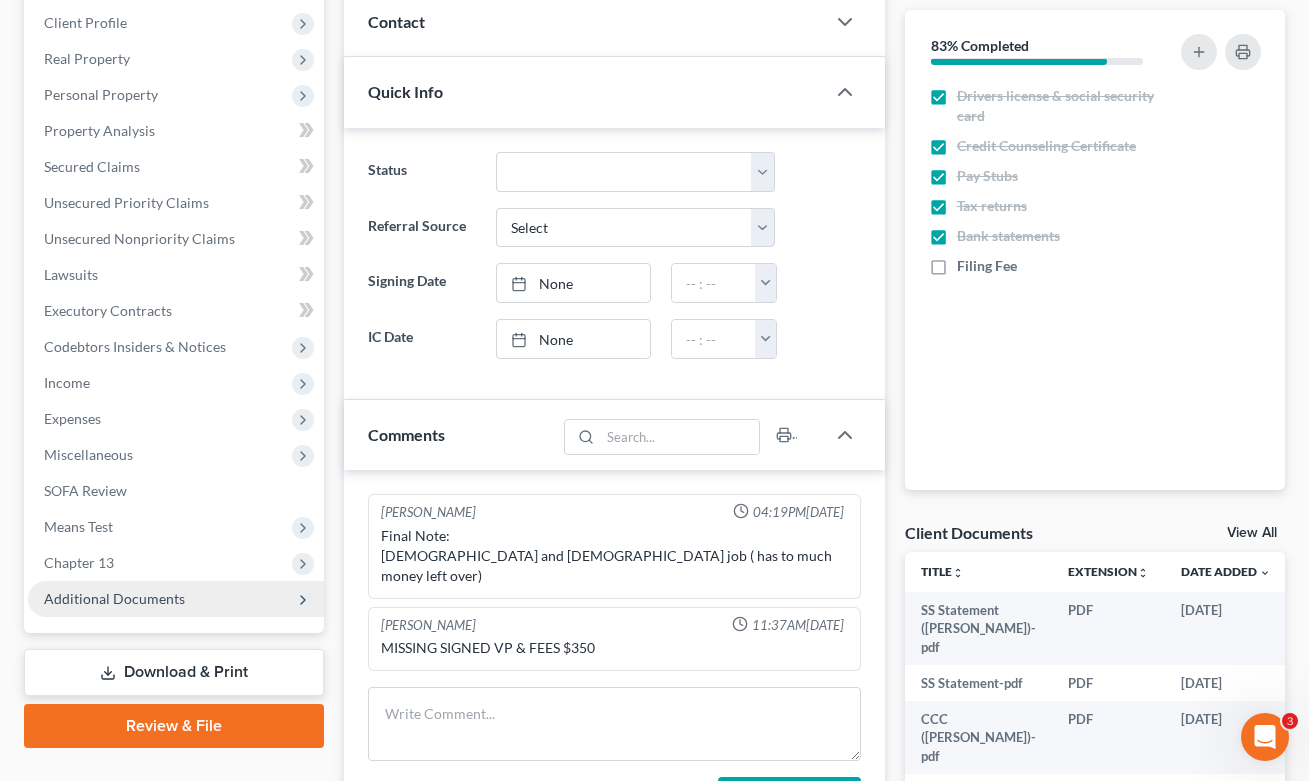 click on "Additional Documents" at bounding box center (114, 598) 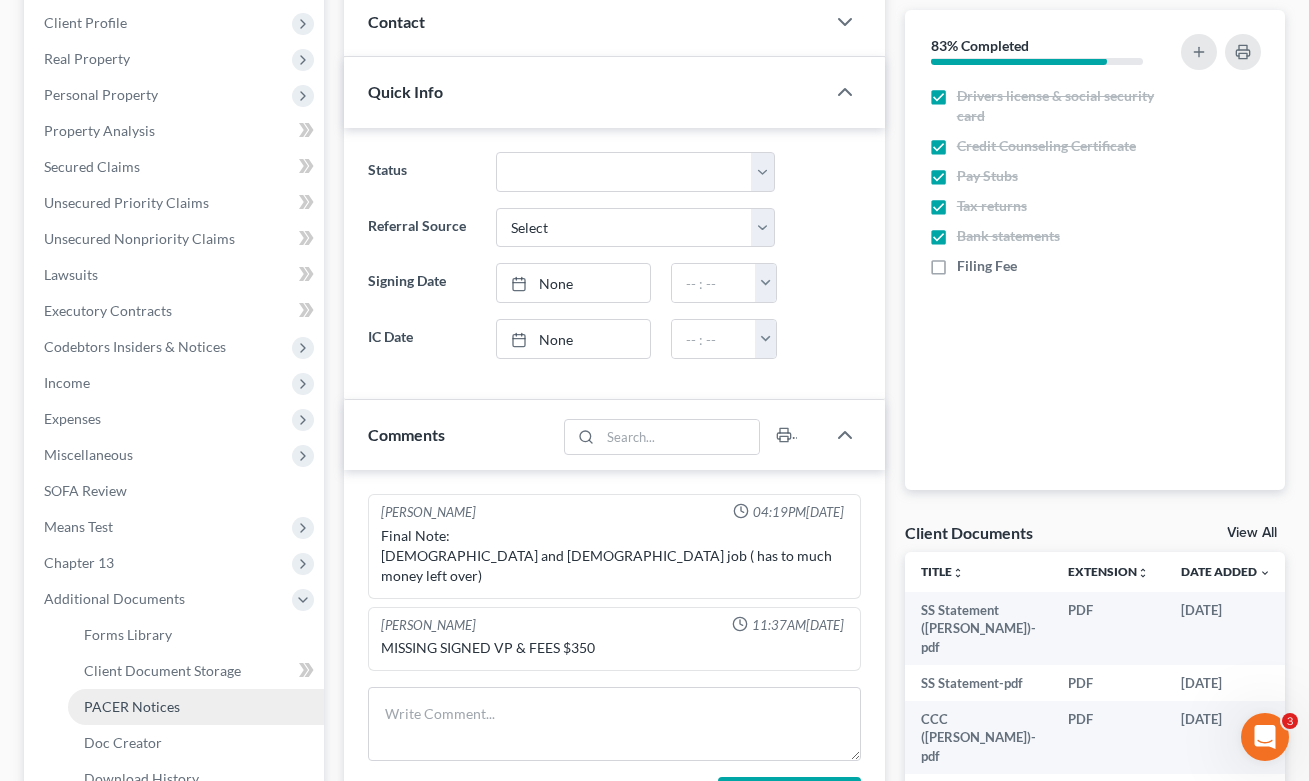 click on "PACER Notices" at bounding box center (196, 707) 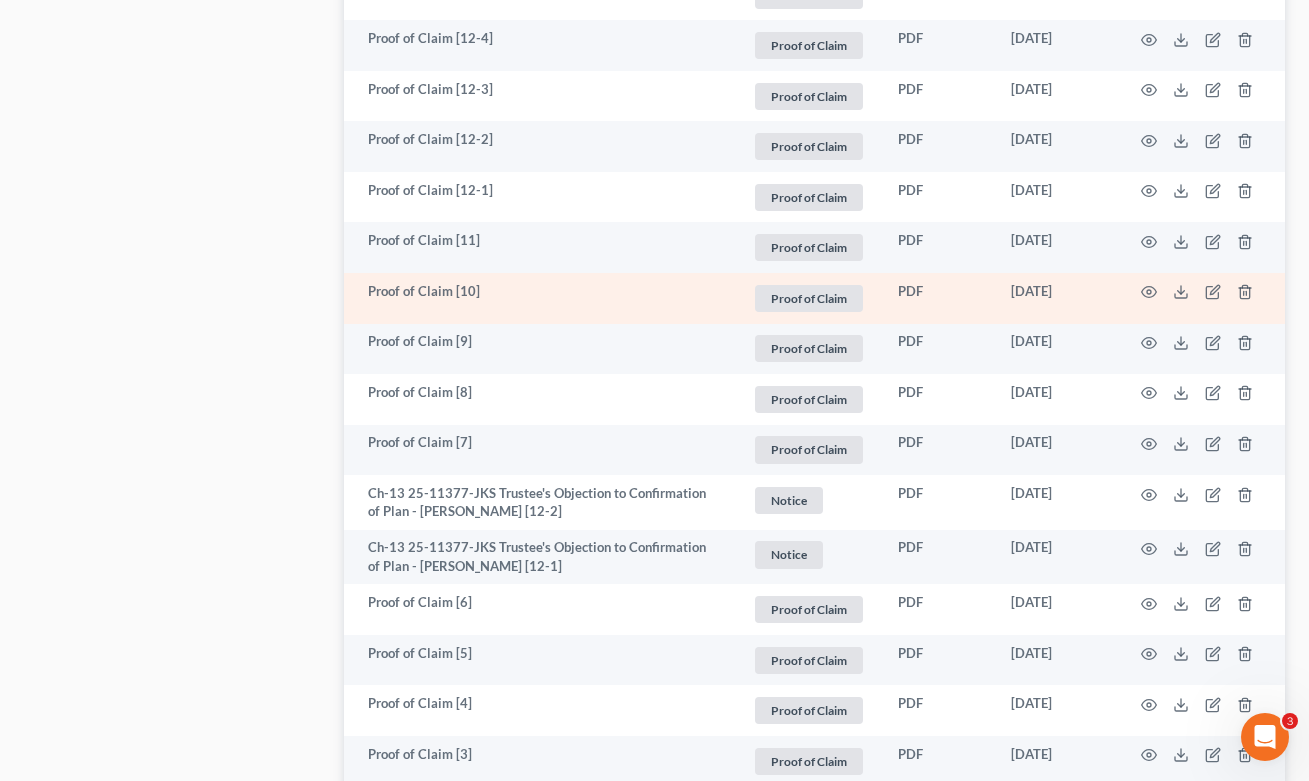 scroll, scrollTop: 1748, scrollLeft: 0, axis: vertical 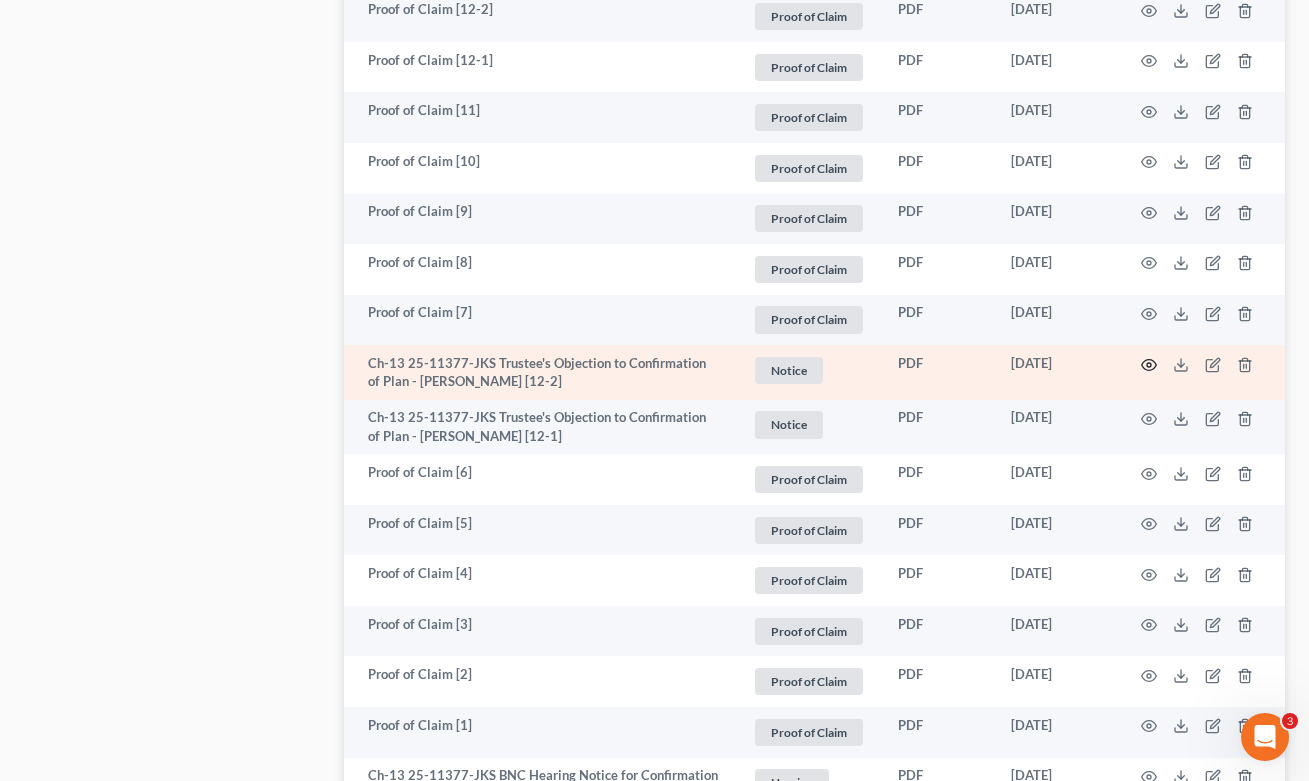 click 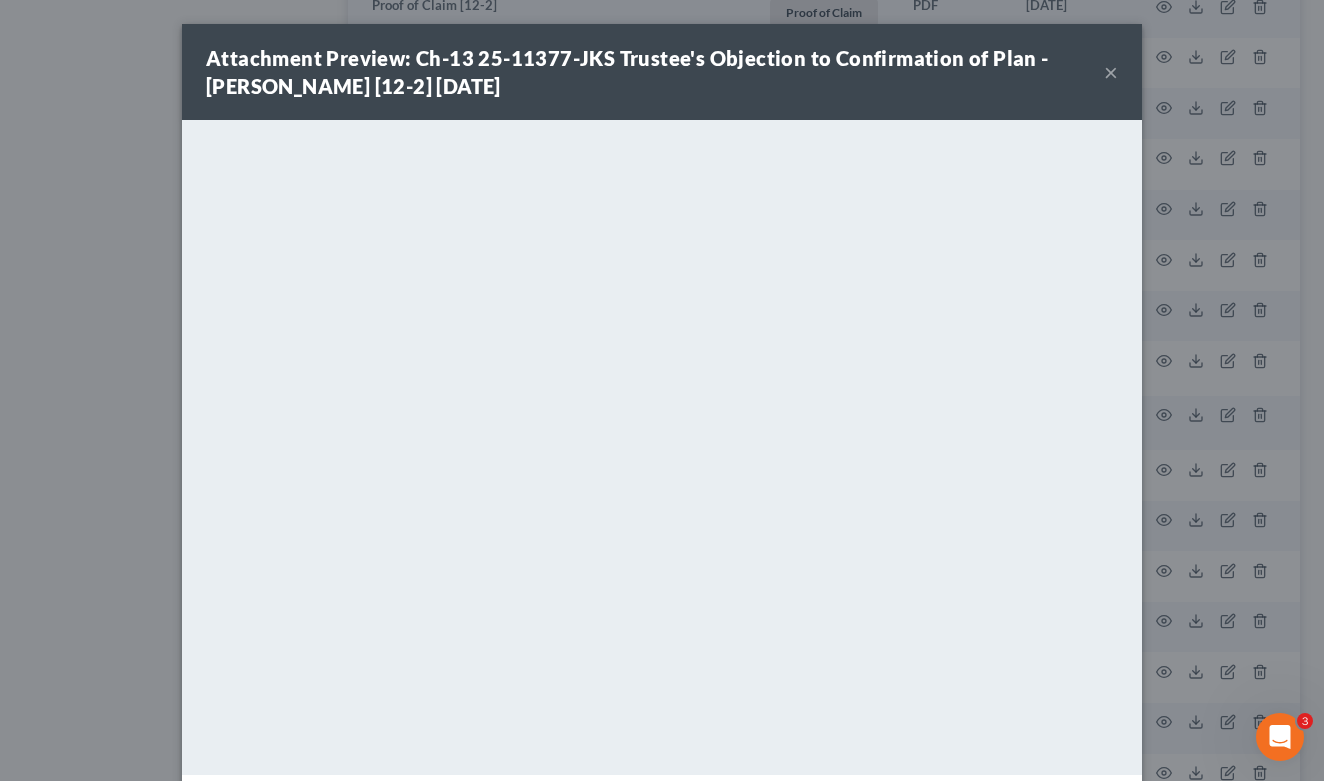 click on "×" at bounding box center [1111, 72] 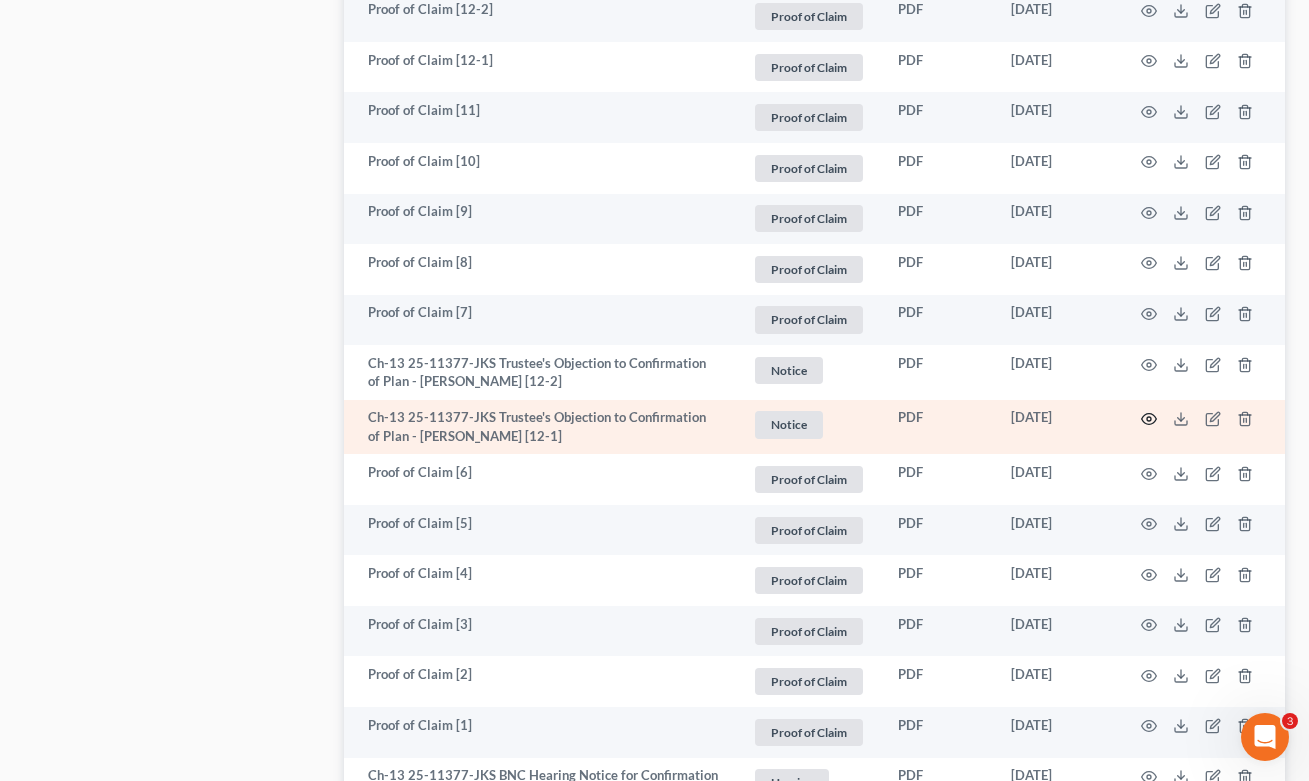 click 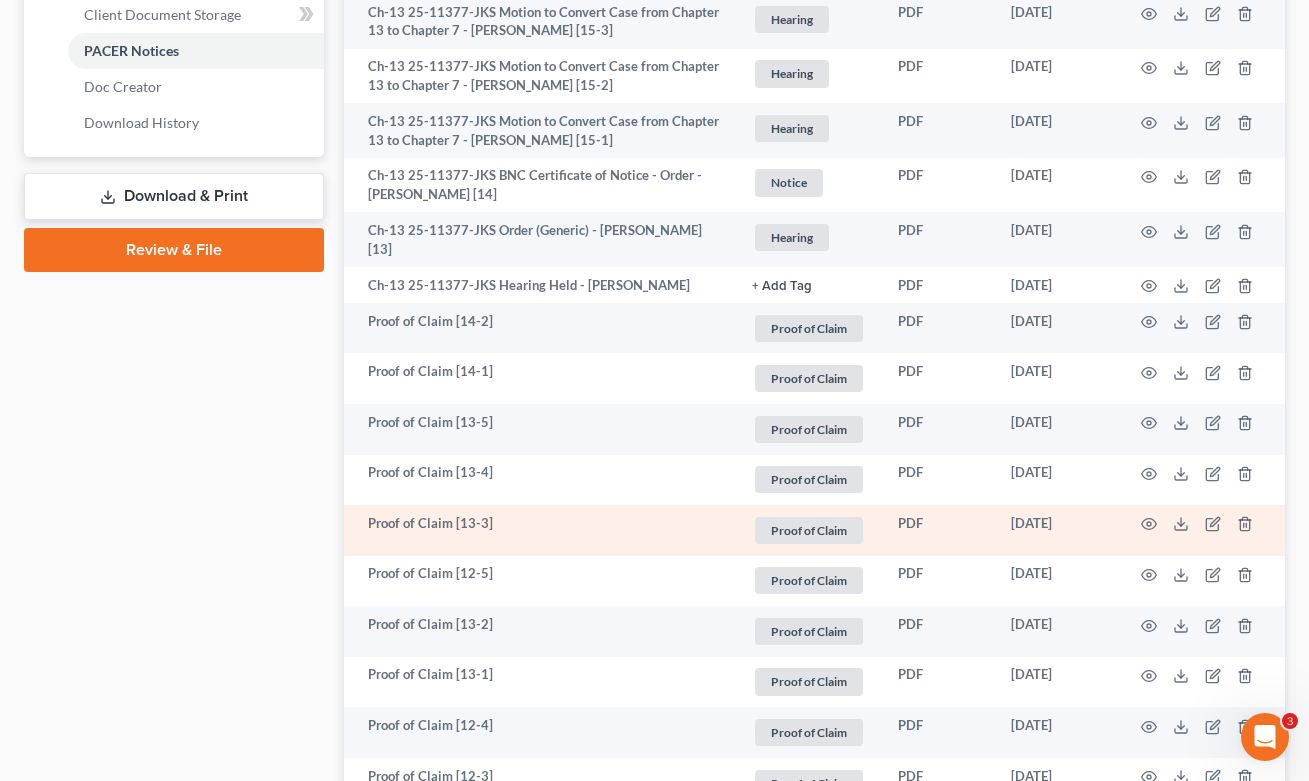 scroll, scrollTop: 772, scrollLeft: 0, axis: vertical 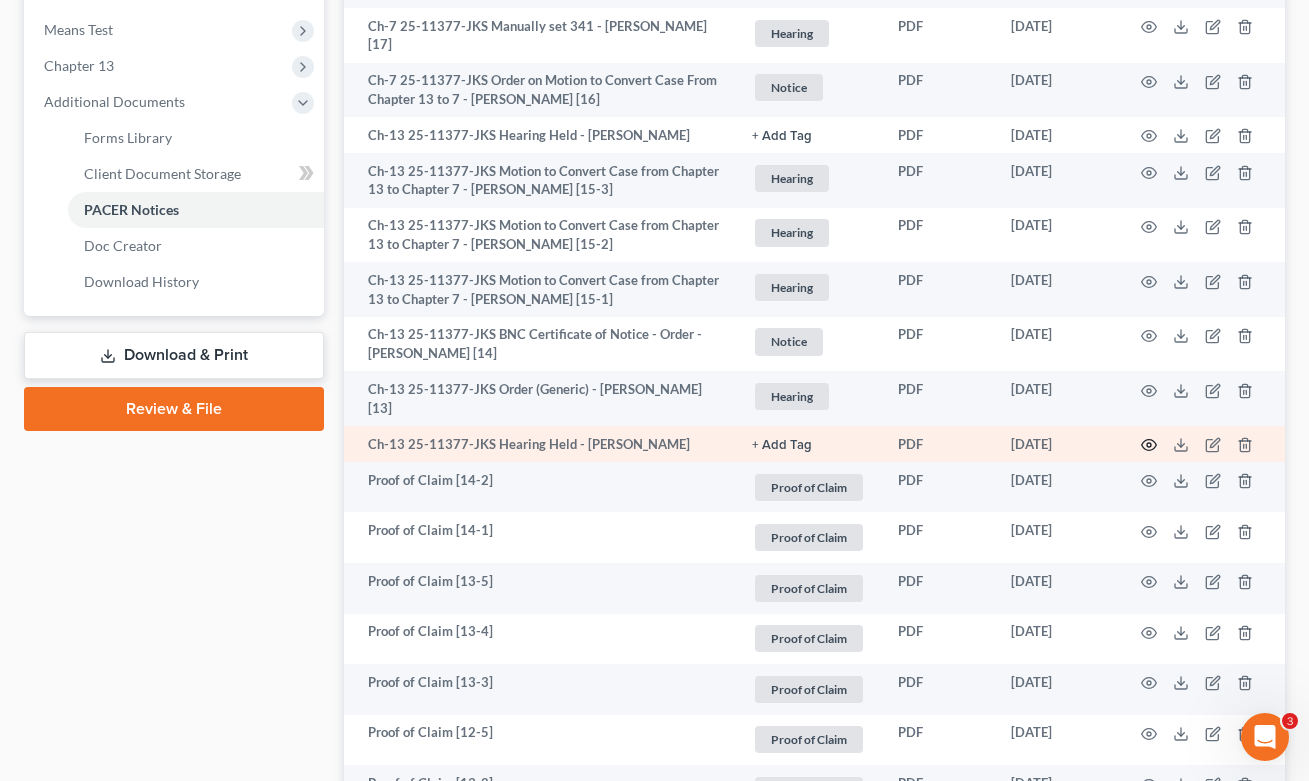 click 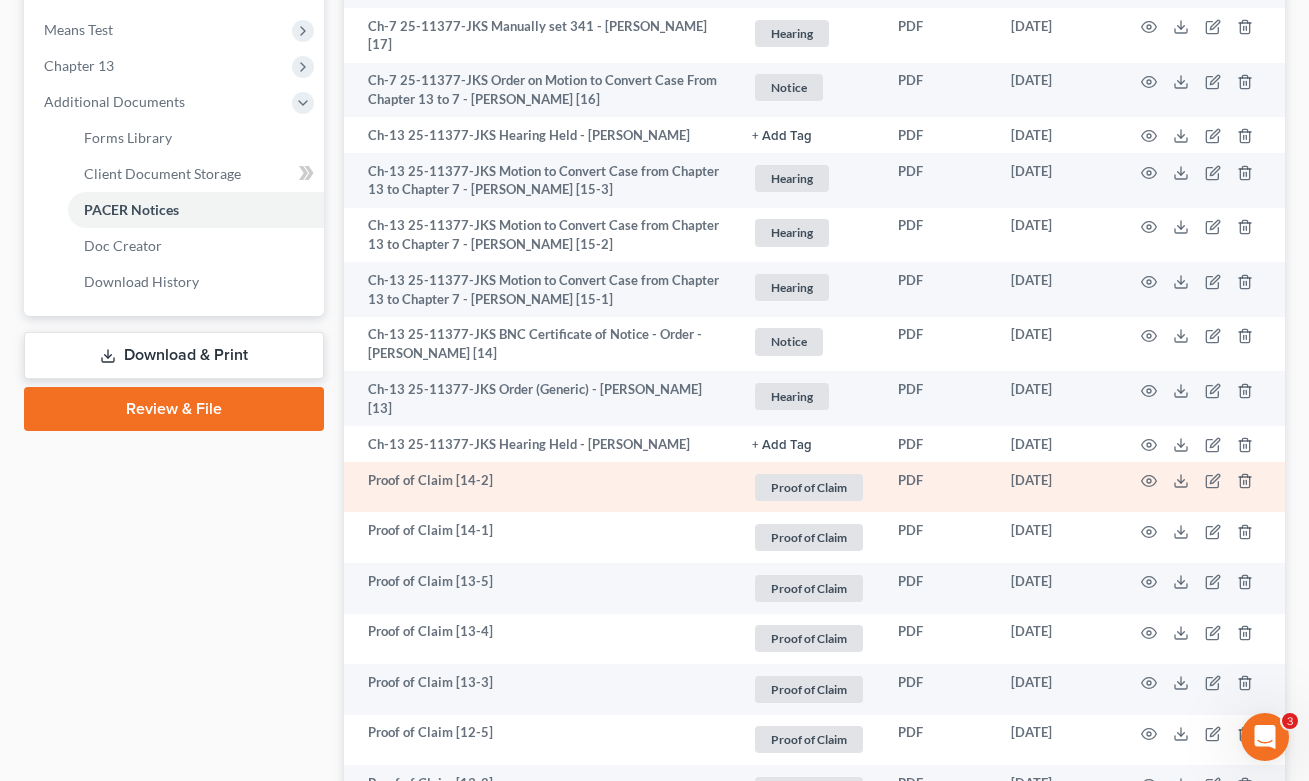 scroll, scrollTop: 776, scrollLeft: 0, axis: vertical 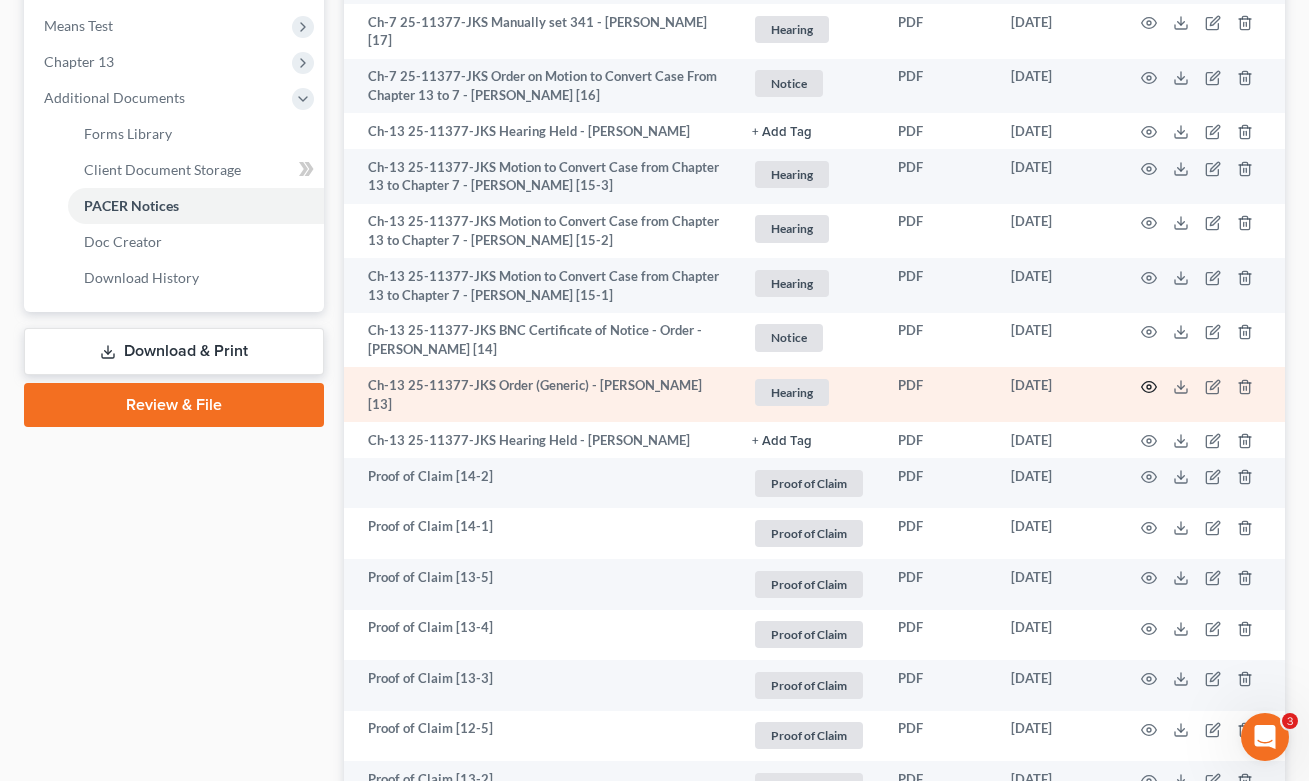click 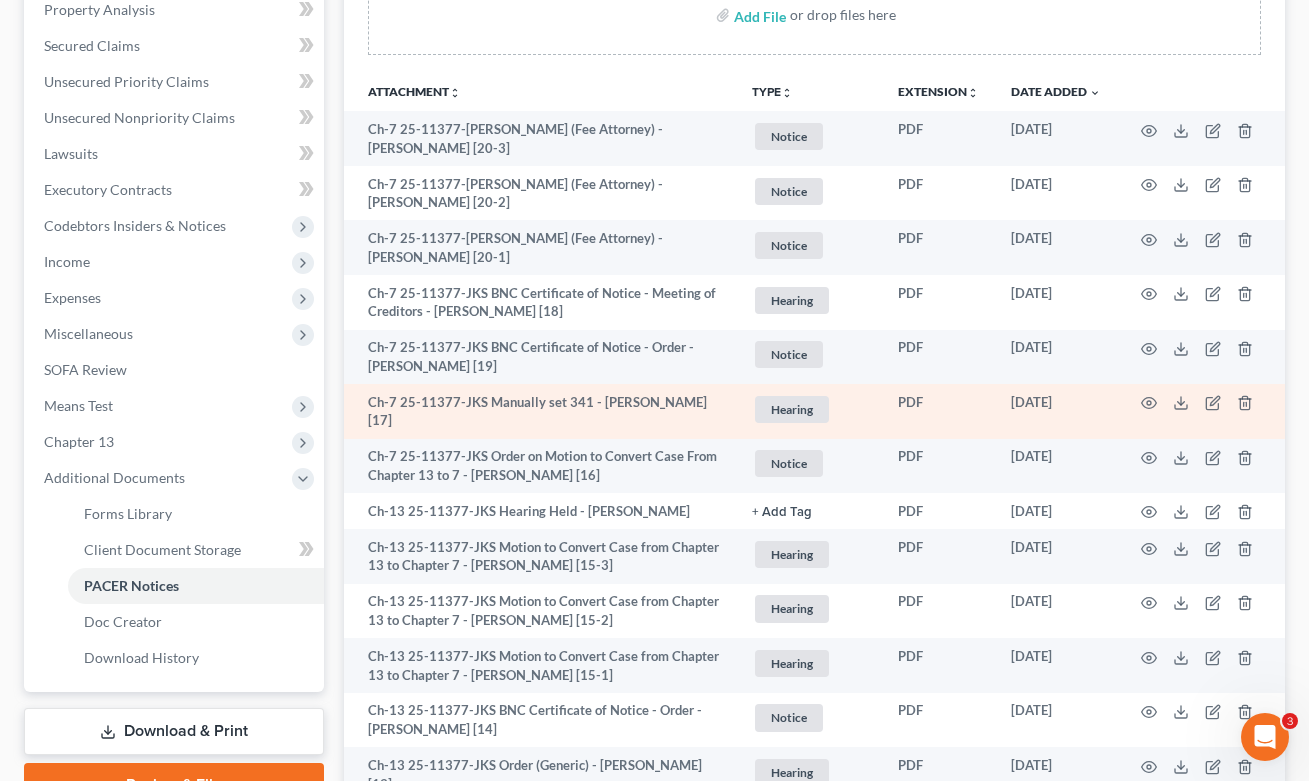 scroll, scrollTop: 308, scrollLeft: 0, axis: vertical 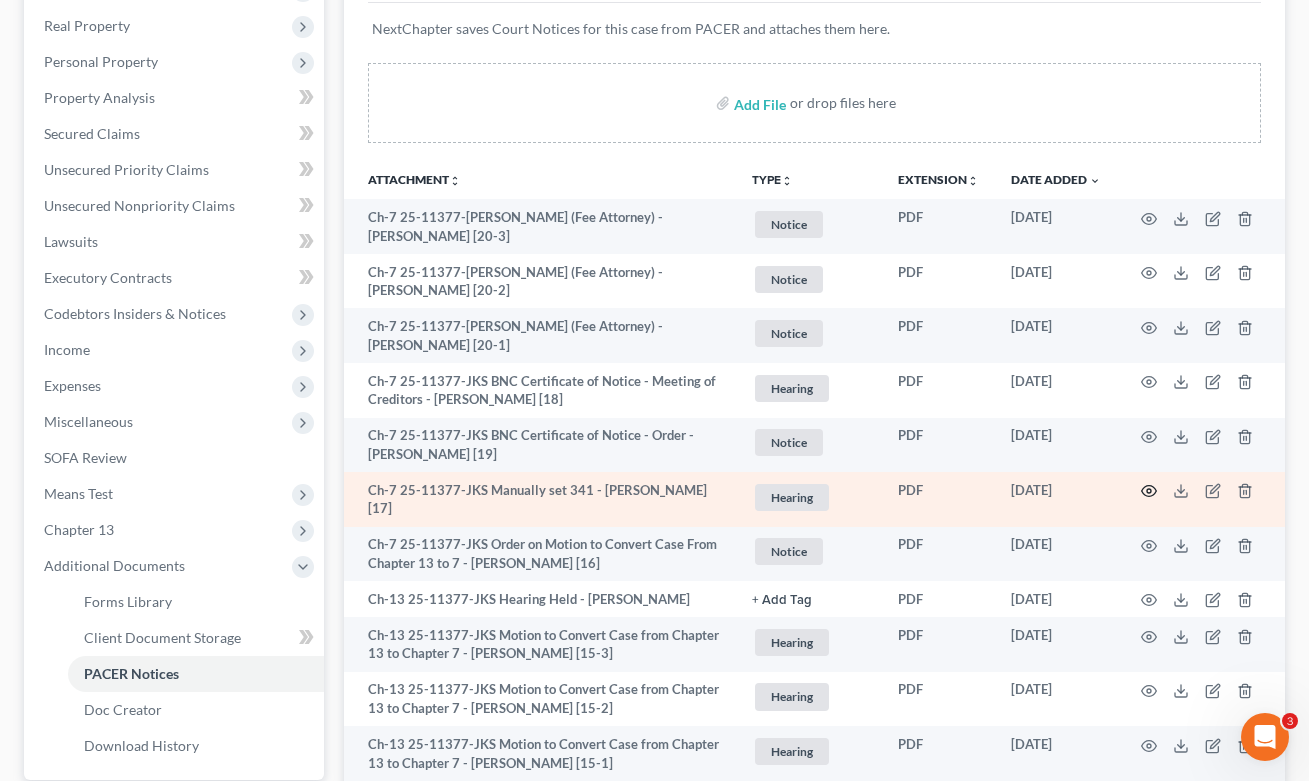 click 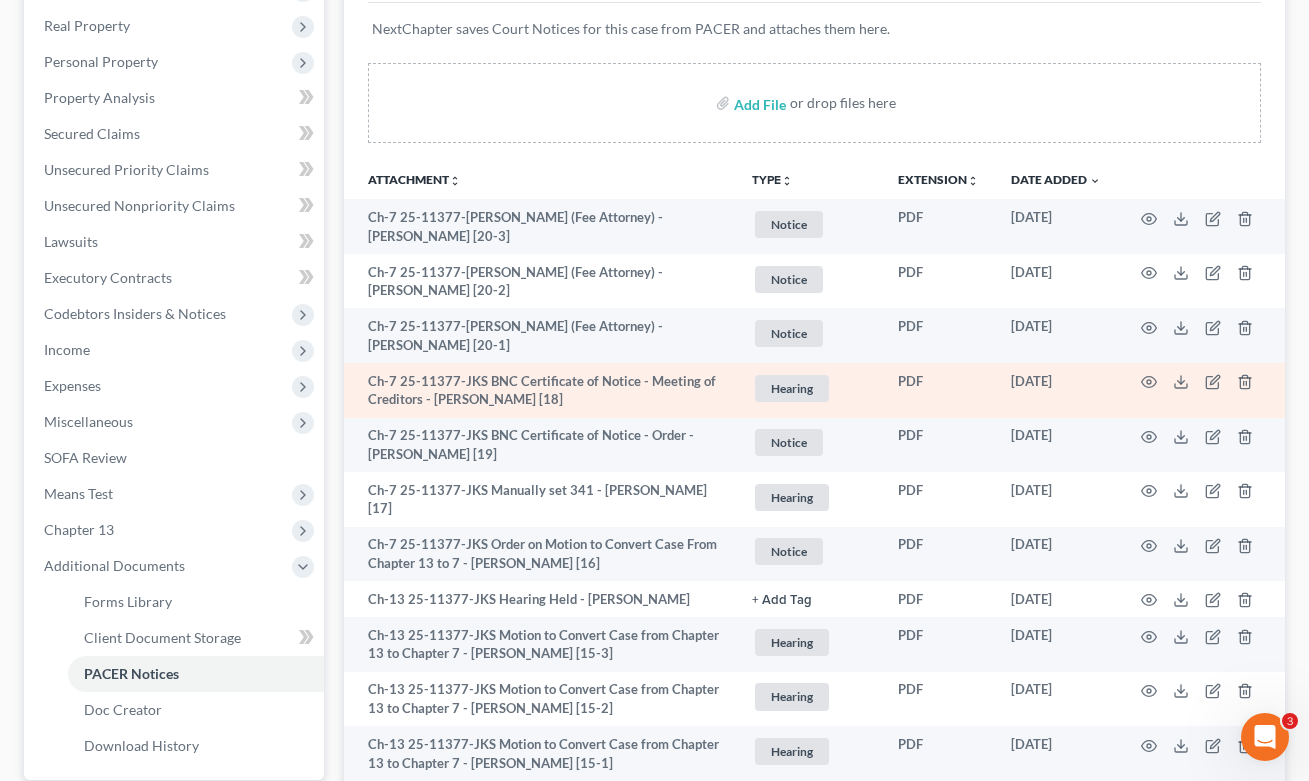 scroll, scrollTop: 0, scrollLeft: 0, axis: both 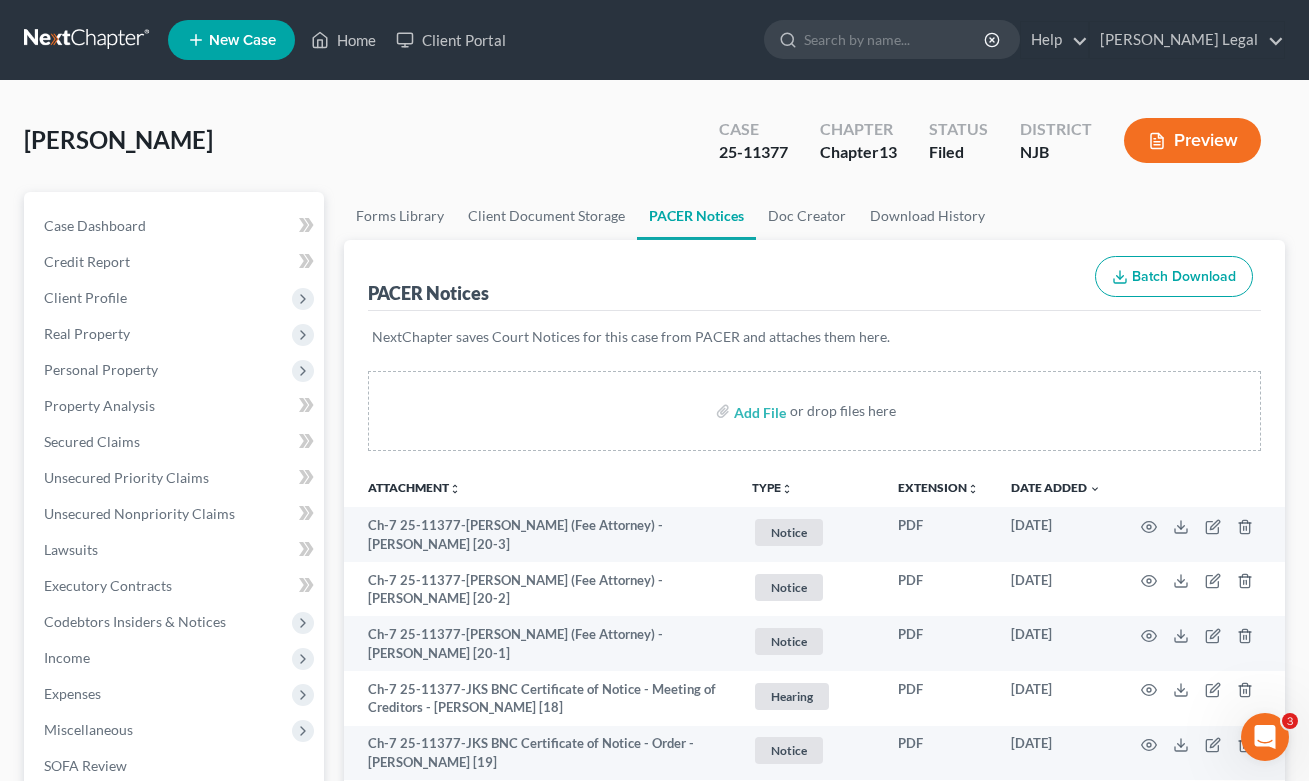 click on "[PERSON_NAME]" at bounding box center (118, 139) 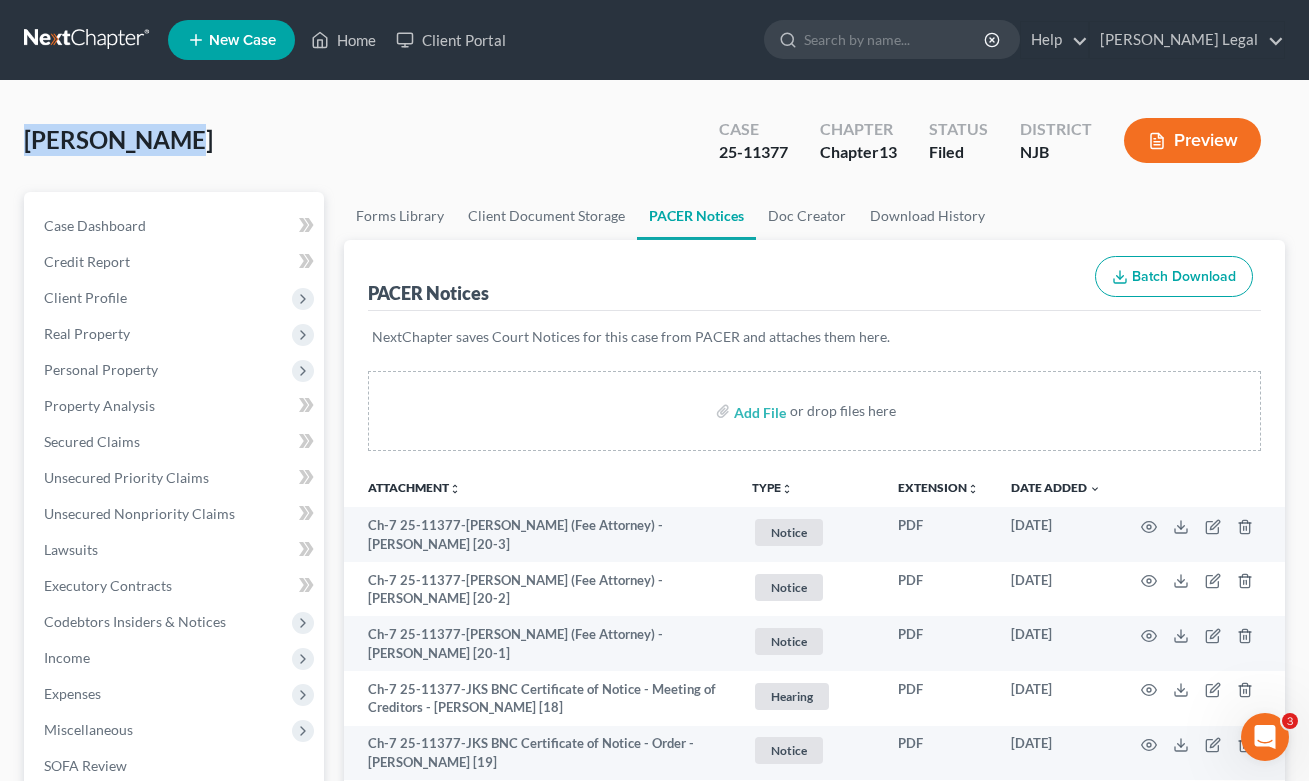 drag, startPoint x: 19, startPoint y: 135, endPoint x: 149, endPoint y: 140, distance: 130.09612 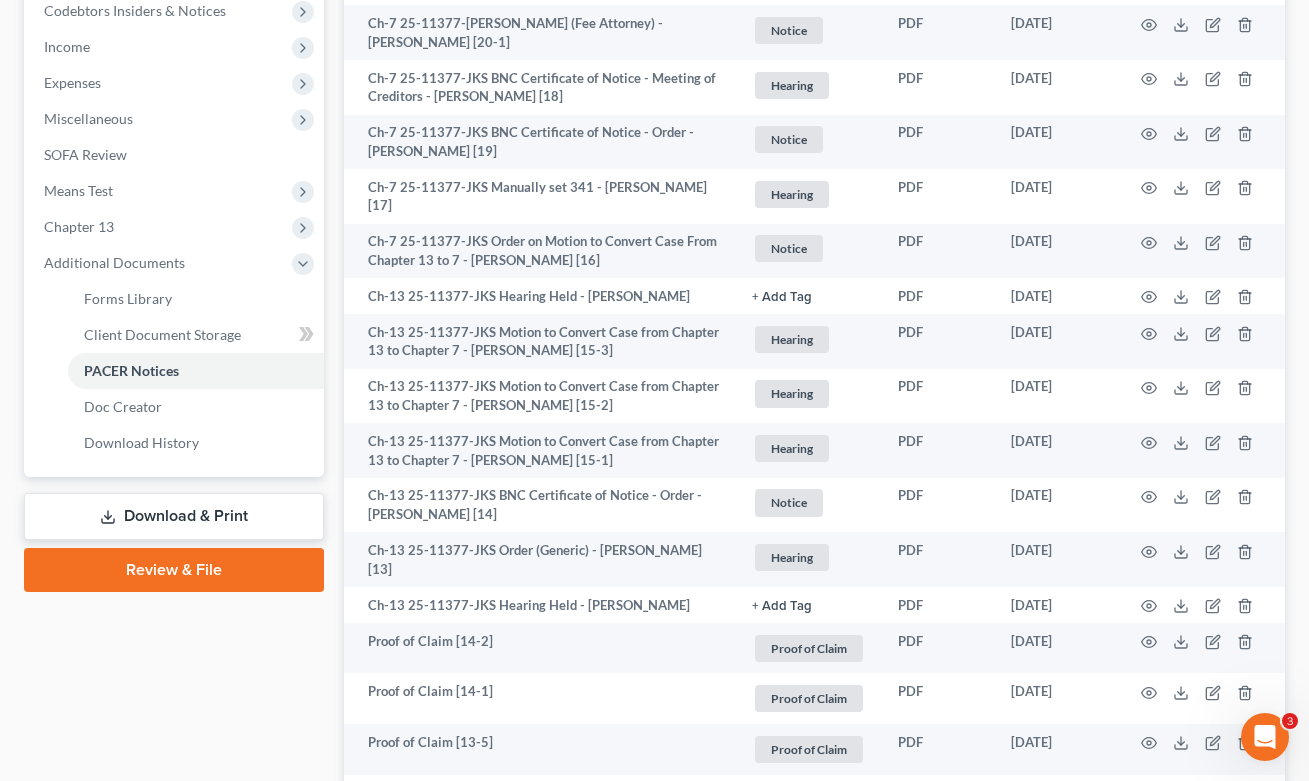 scroll, scrollTop: 0, scrollLeft: 0, axis: both 